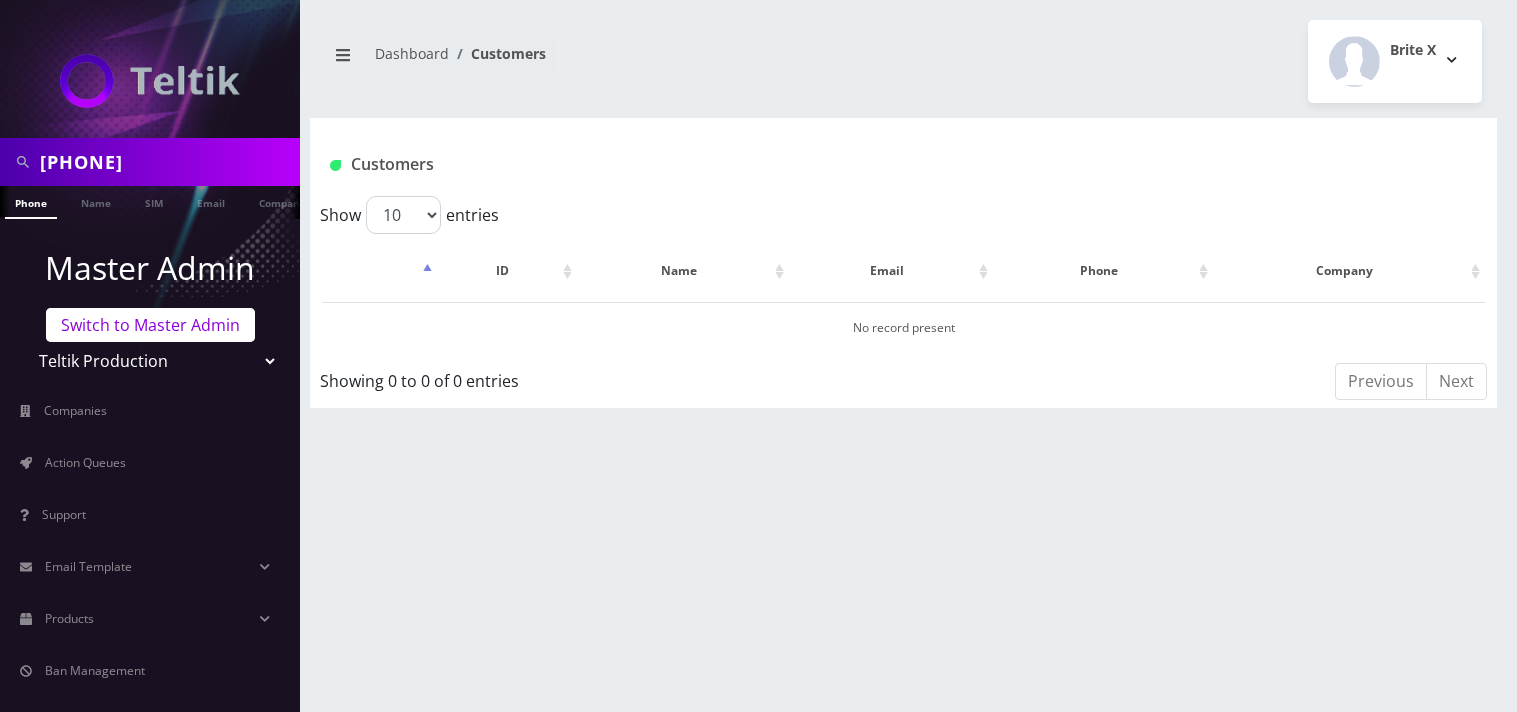 scroll, scrollTop: 0, scrollLeft: 0, axis: both 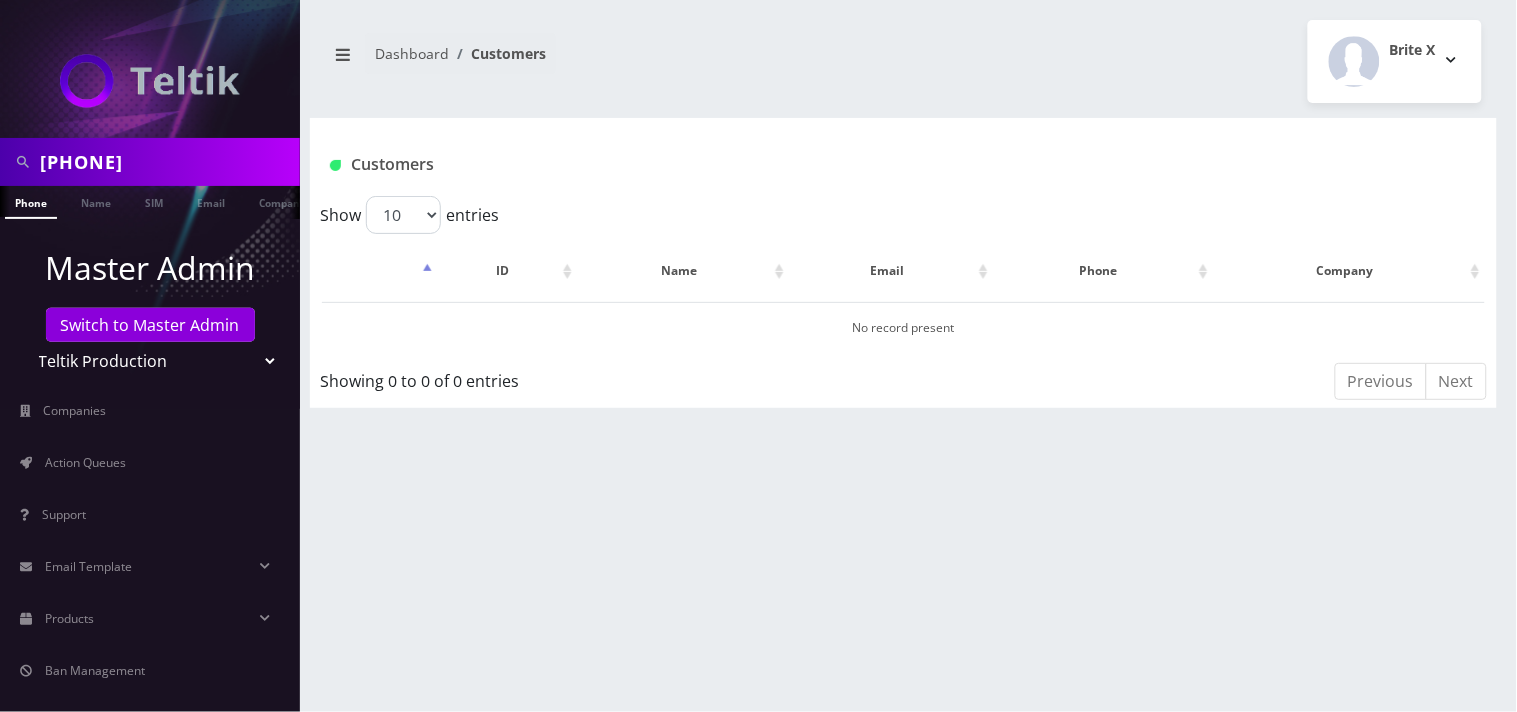 click on "Teltik Production
My Link Mobile
VennMobile
Unlimited Advanced LTE
Rexing Inc
DeafCell LLC
OneTouch GPS
Diamond Wireless LLC
All Choice Connect
Amcest Corp
IoT
Shluchim Assist
ConnectED Mobile
Innovative Communications
Home Away Secure
SIM Call Connecten Internet Rauch" at bounding box center [150, 361] 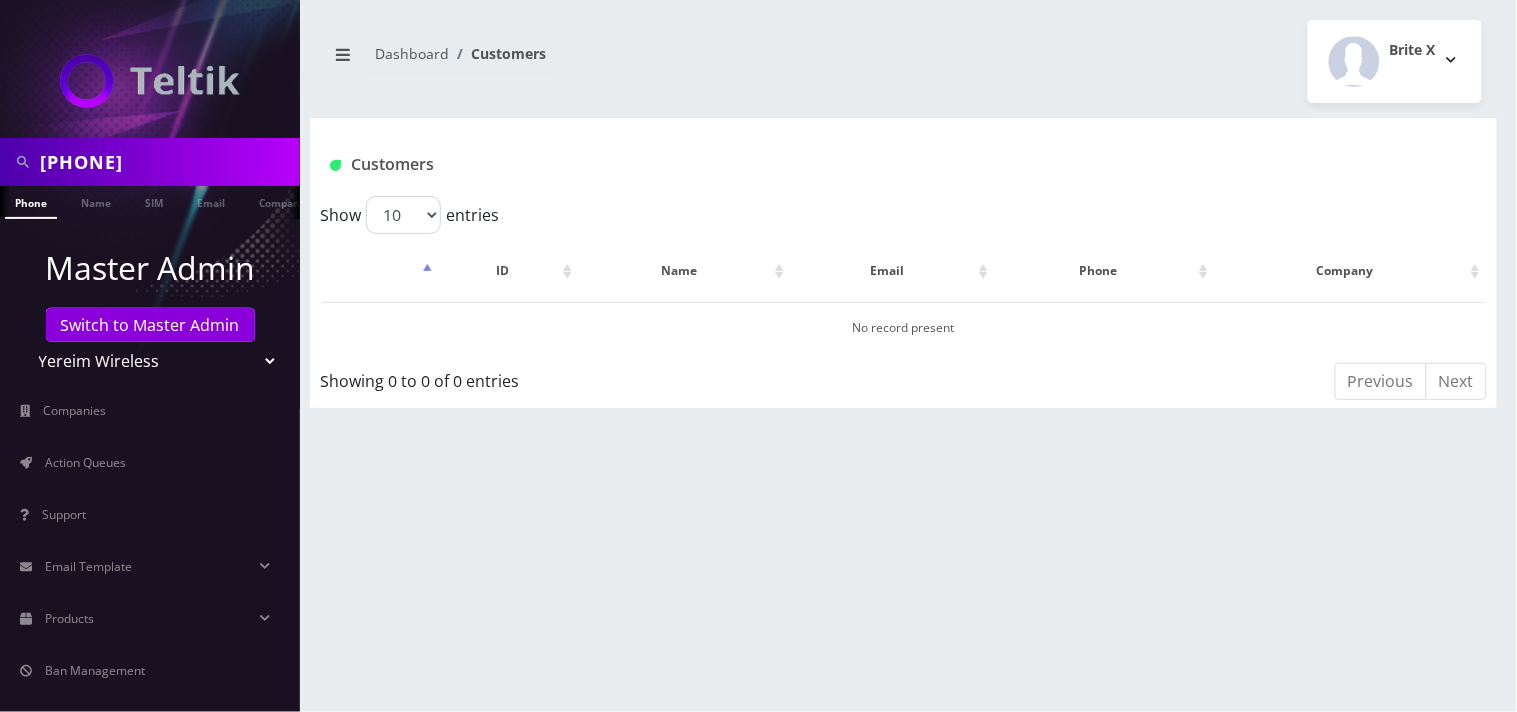 click on "Teltik Production
My Link Mobile
VennMobile
Unlimited Advanced LTE
Rexing Inc
DeafCell LLC
OneTouch GPS
Diamond Wireless LLC
All Choice Connect
Amcest Corp
IoT
Shluchim Assist
ConnectED Mobile
Innovative Communications
Home Away Secure
SIM Call Connecten Internet Rauch" at bounding box center [150, 361] 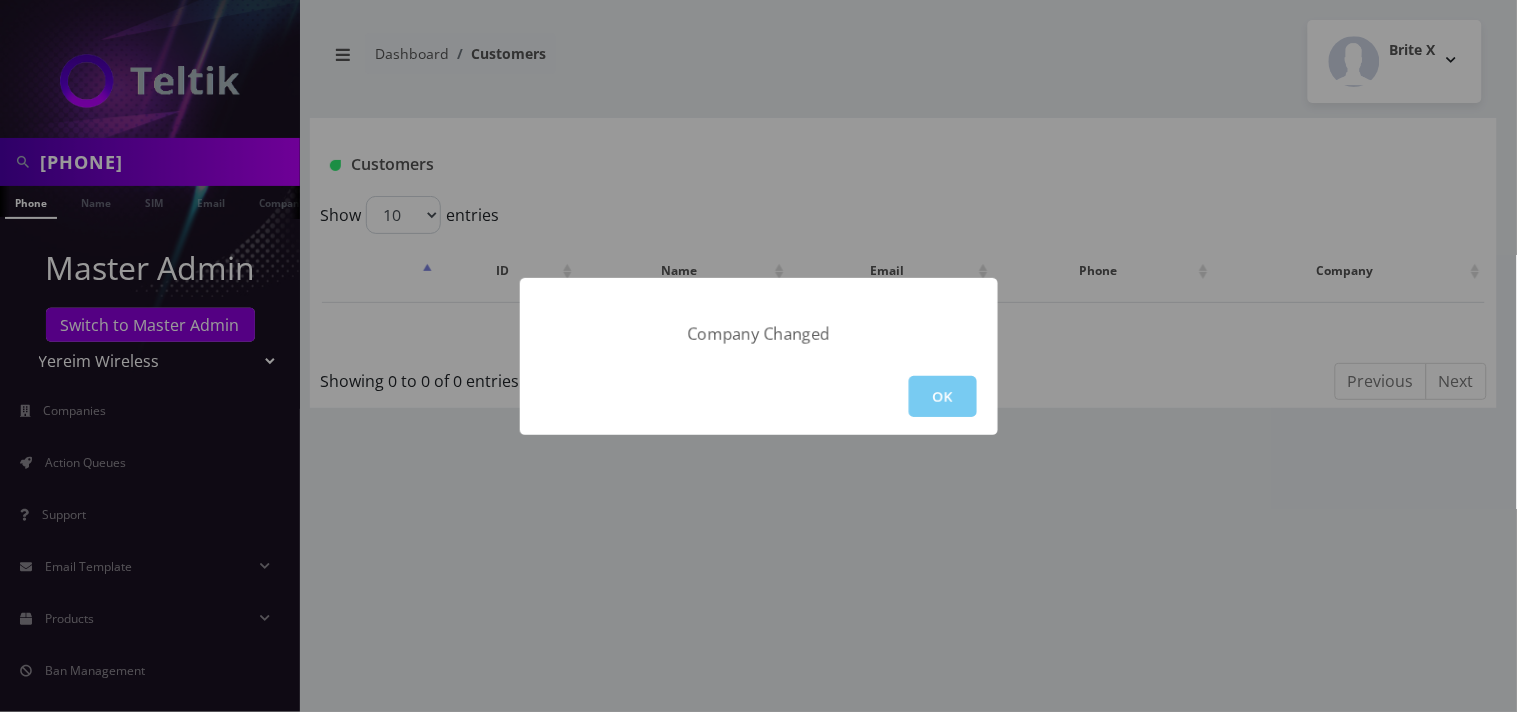 click on "OK" at bounding box center (943, 396) 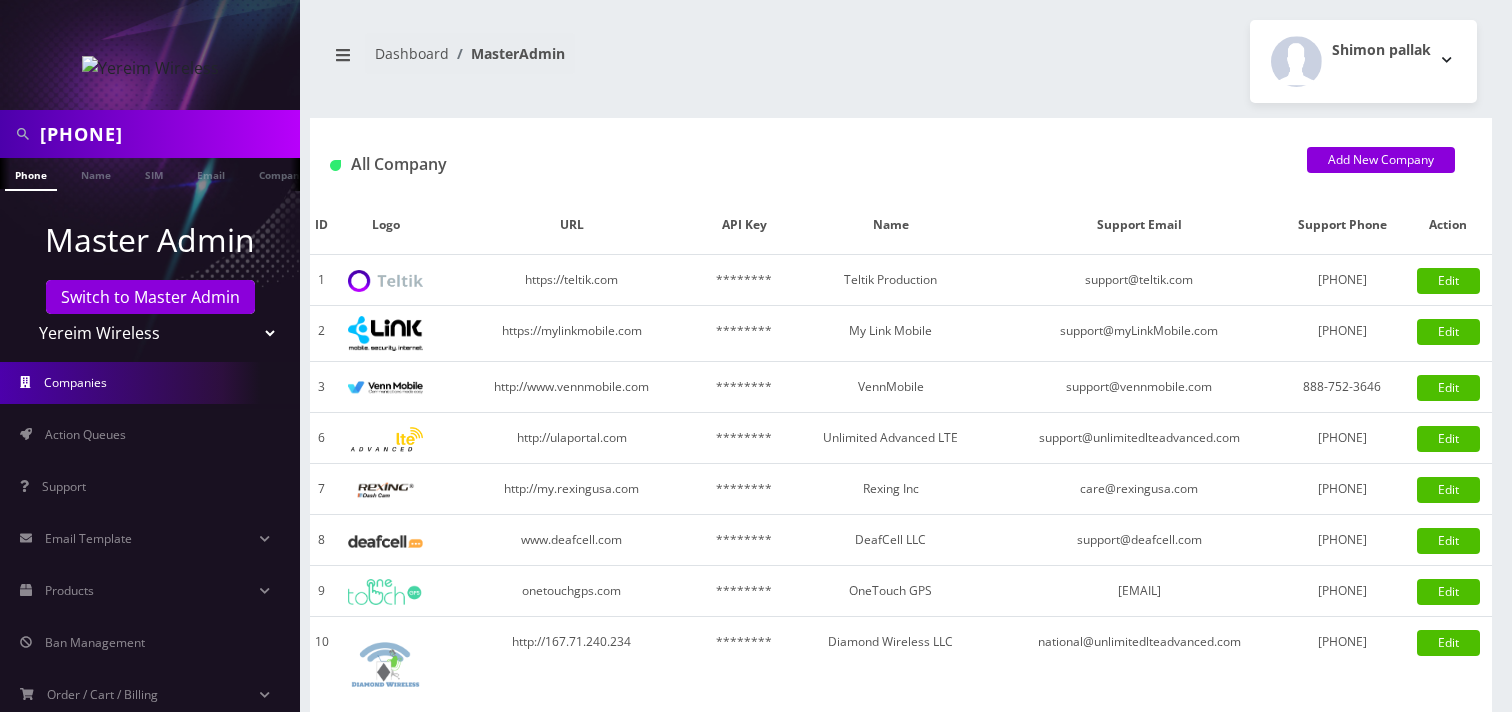scroll, scrollTop: 0, scrollLeft: 0, axis: both 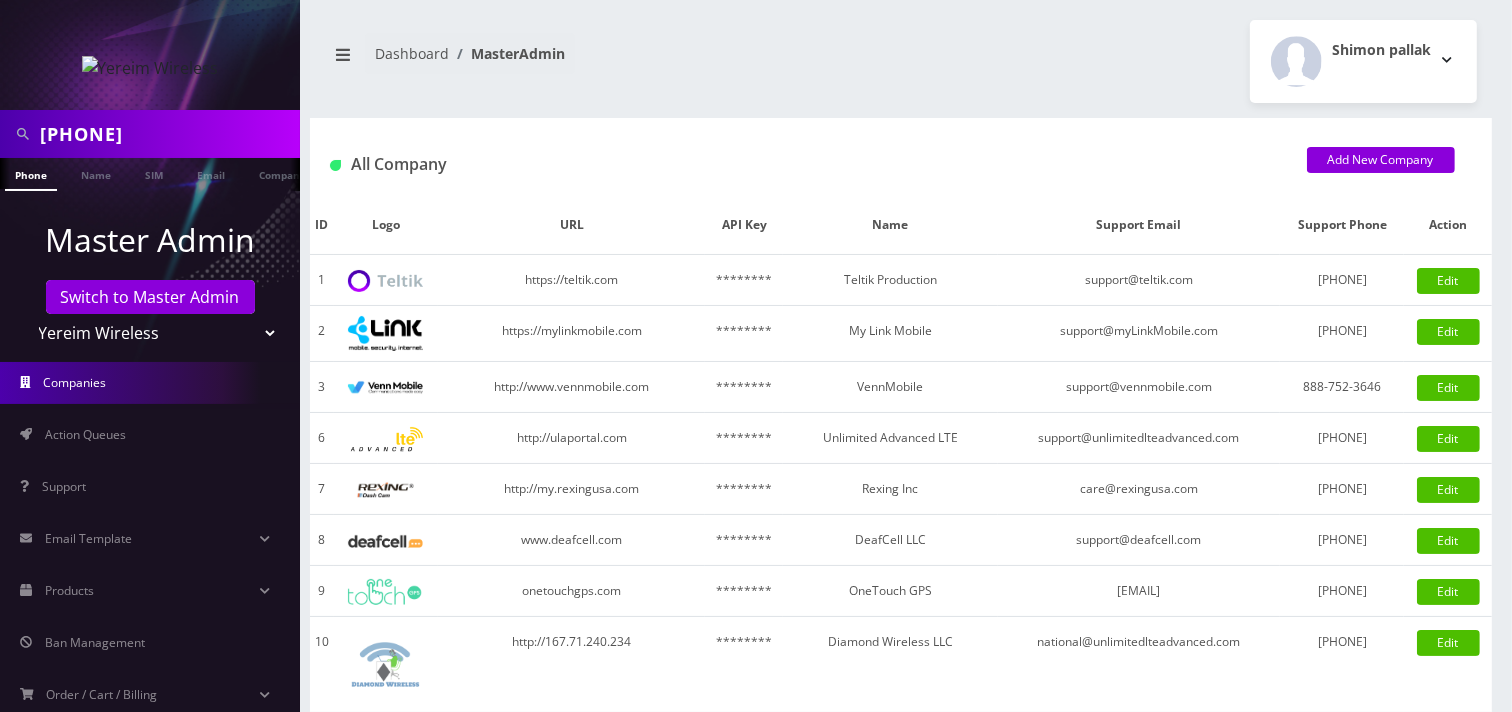 click on "[PHONE]" at bounding box center (167, 134) 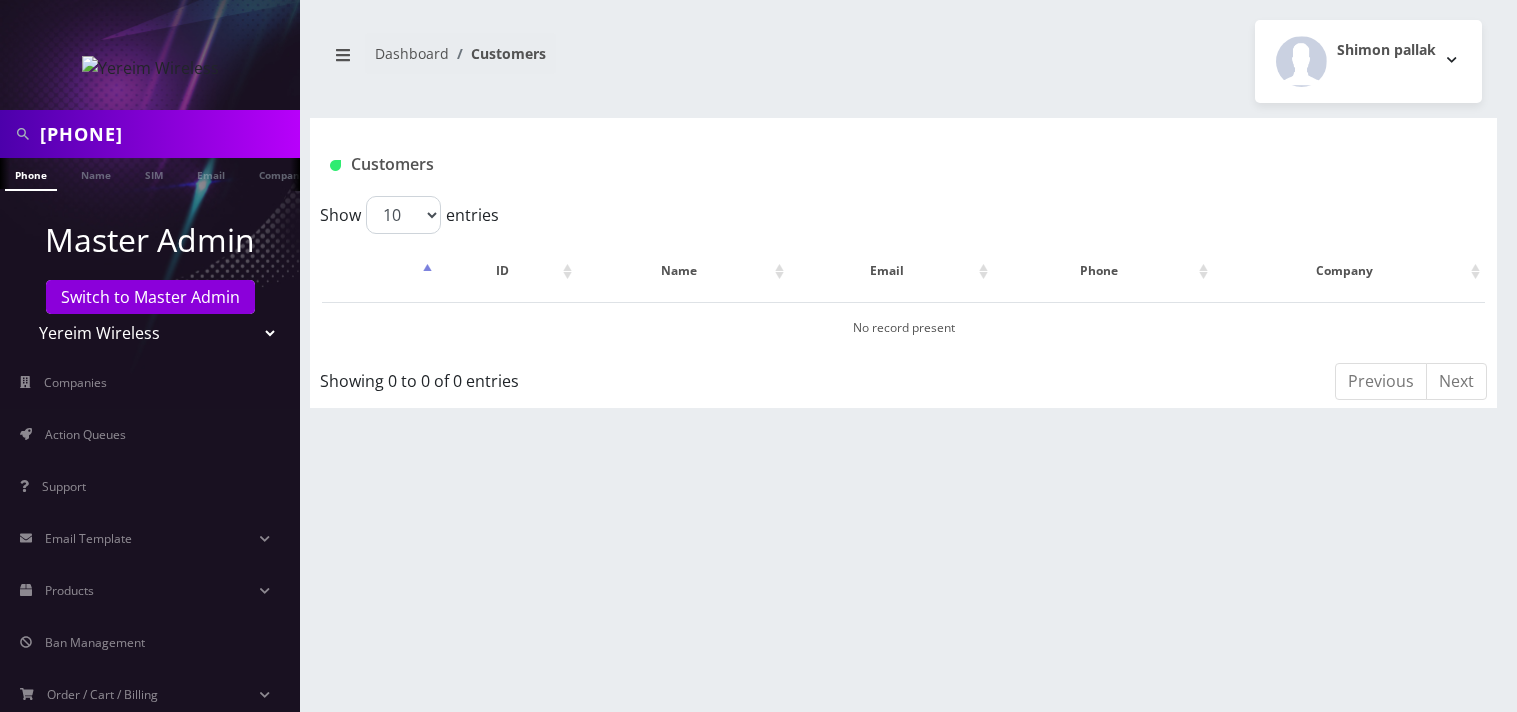 scroll, scrollTop: 0, scrollLeft: 0, axis: both 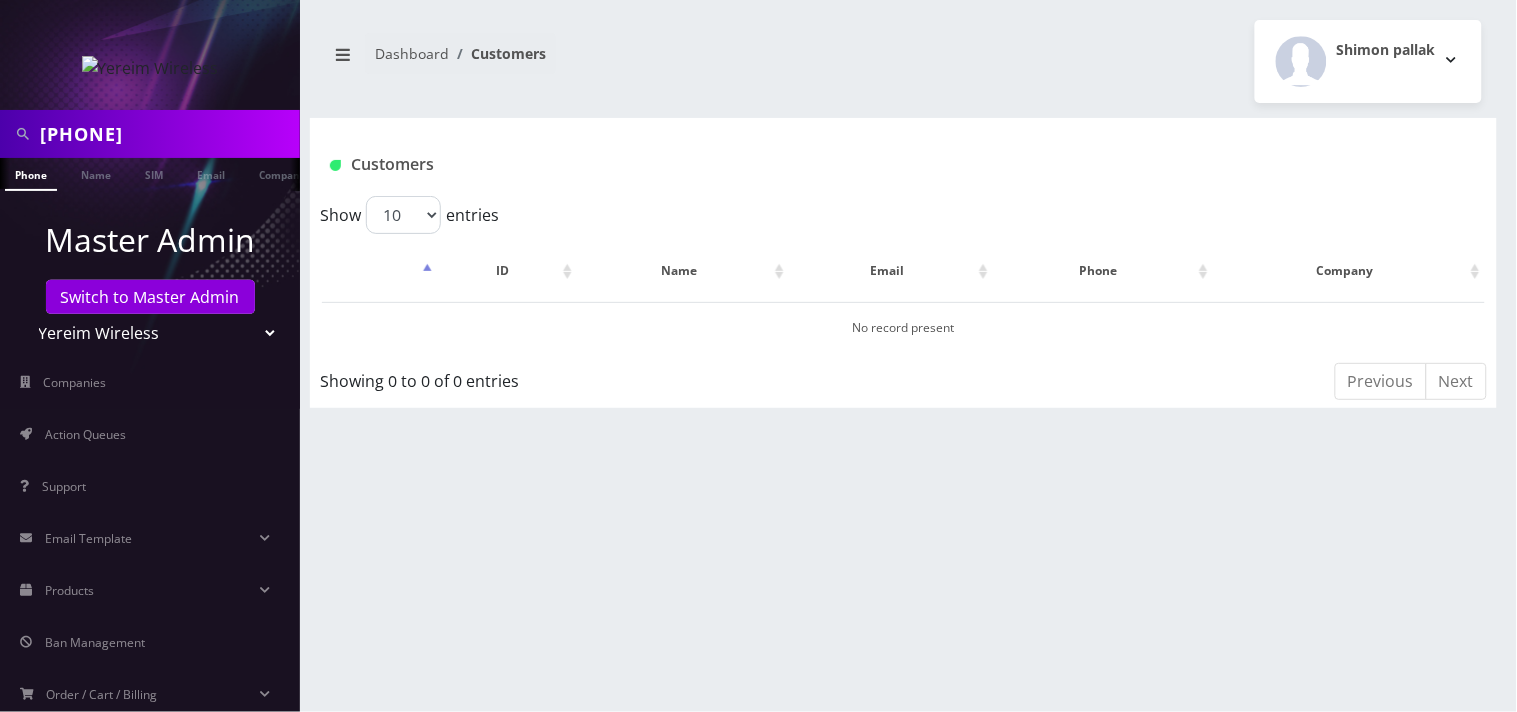 click on "Teltik Production
My Link Mobile
VennMobile
Unlimited Advanced LTE
Rexing Inc
DeafCell LLC
OneTouch GPS
Diamond Wireless LLC
All Choice Connect
Amcest Corp
IoT
Shluchim Assist
ConnectED Mobile
Innovative Communications
Home Away Secure
SIM Call Connecten Internet Rauch" at bounding box center [150, 333] 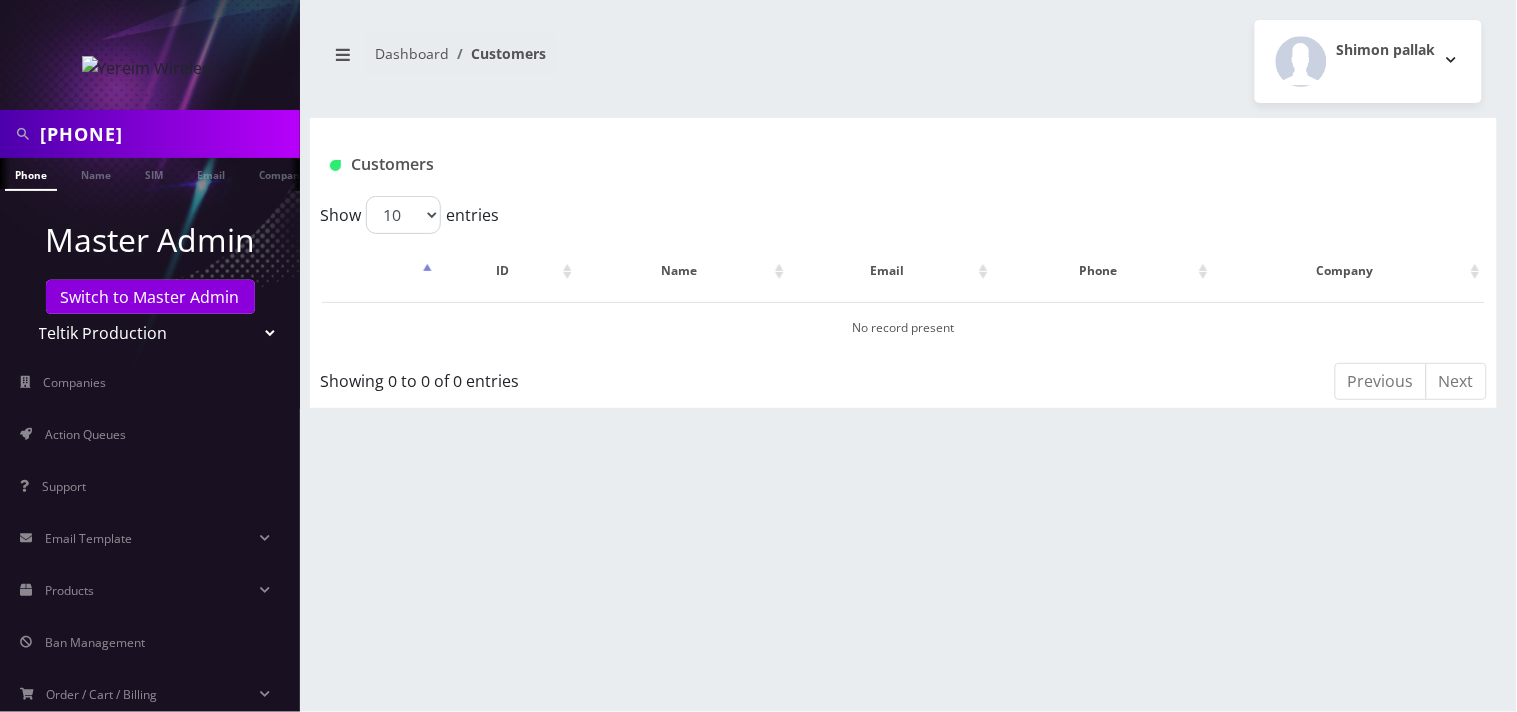 click on "Teltik Production
My Link Mobile
VennMobile
Unlimited Advanced LTE
Rexing Inc
DeafCell LLC
OneTouch GPS
Diamond Wireless LLC
All Choice Connect
Amcest Corp
IoT
Shluchim Assist
ConnectED Mobile
Innovative Communications
Home Away Secure
SIM Call Connecten Internet Rauch" at bounding box center (150, 333) 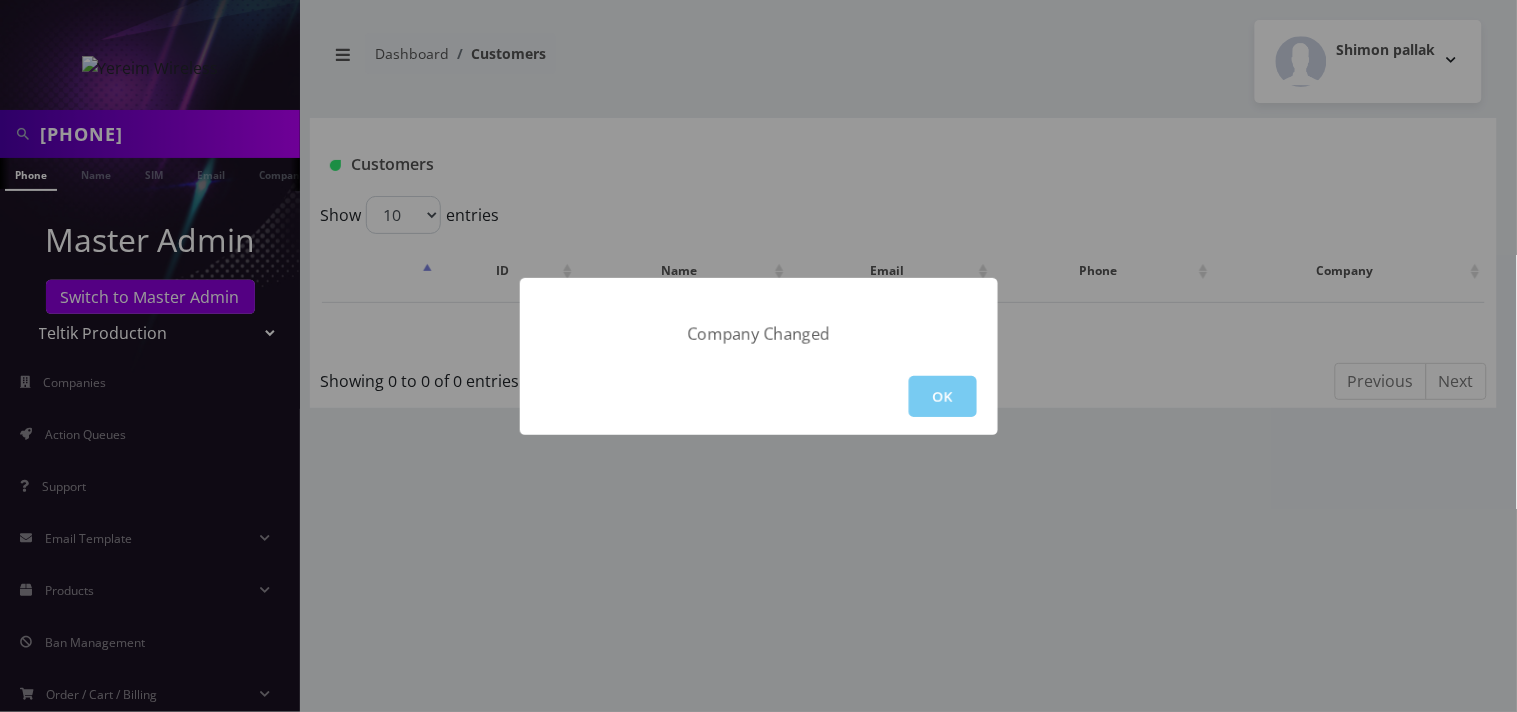 click on "OK" at bounding box center [943, 396] 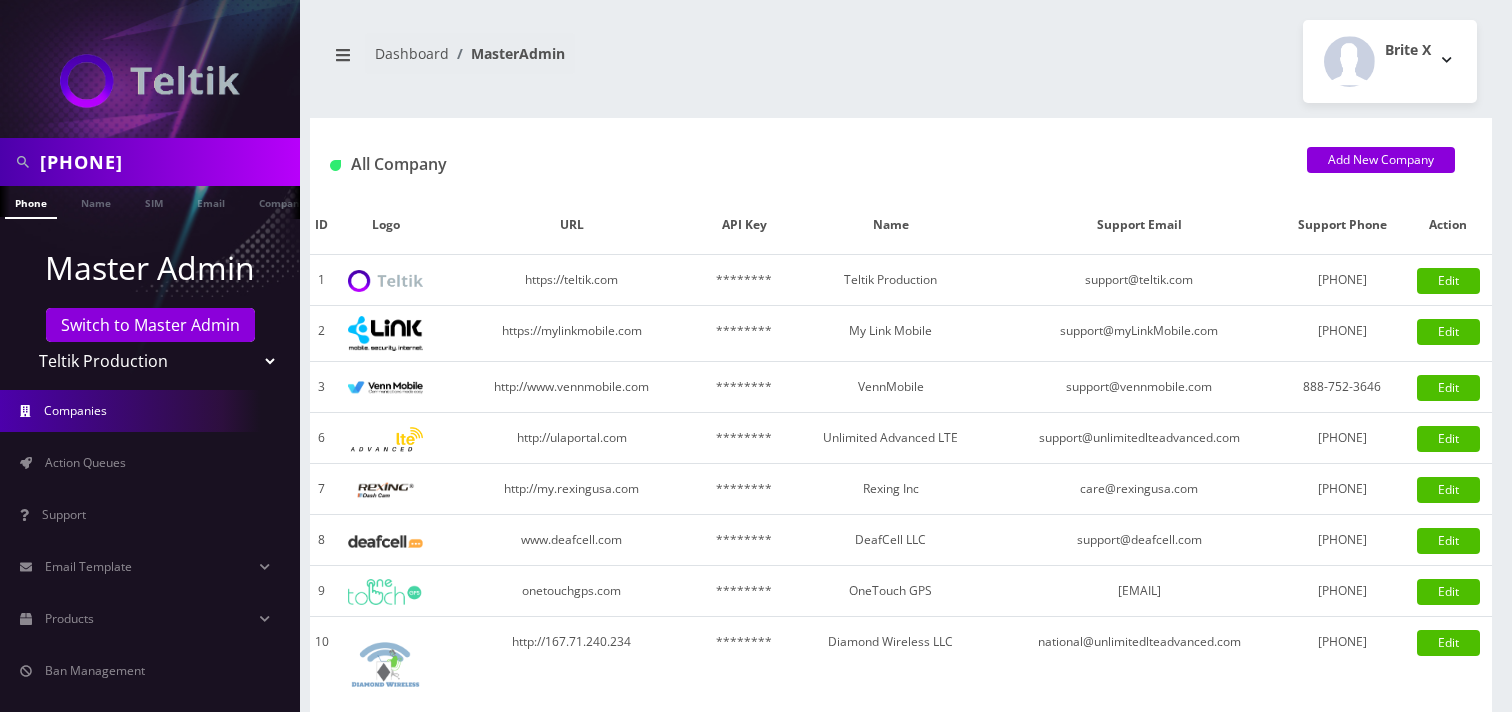 scroll, scrollTop: 0, scrollLeft: 0, axis: both 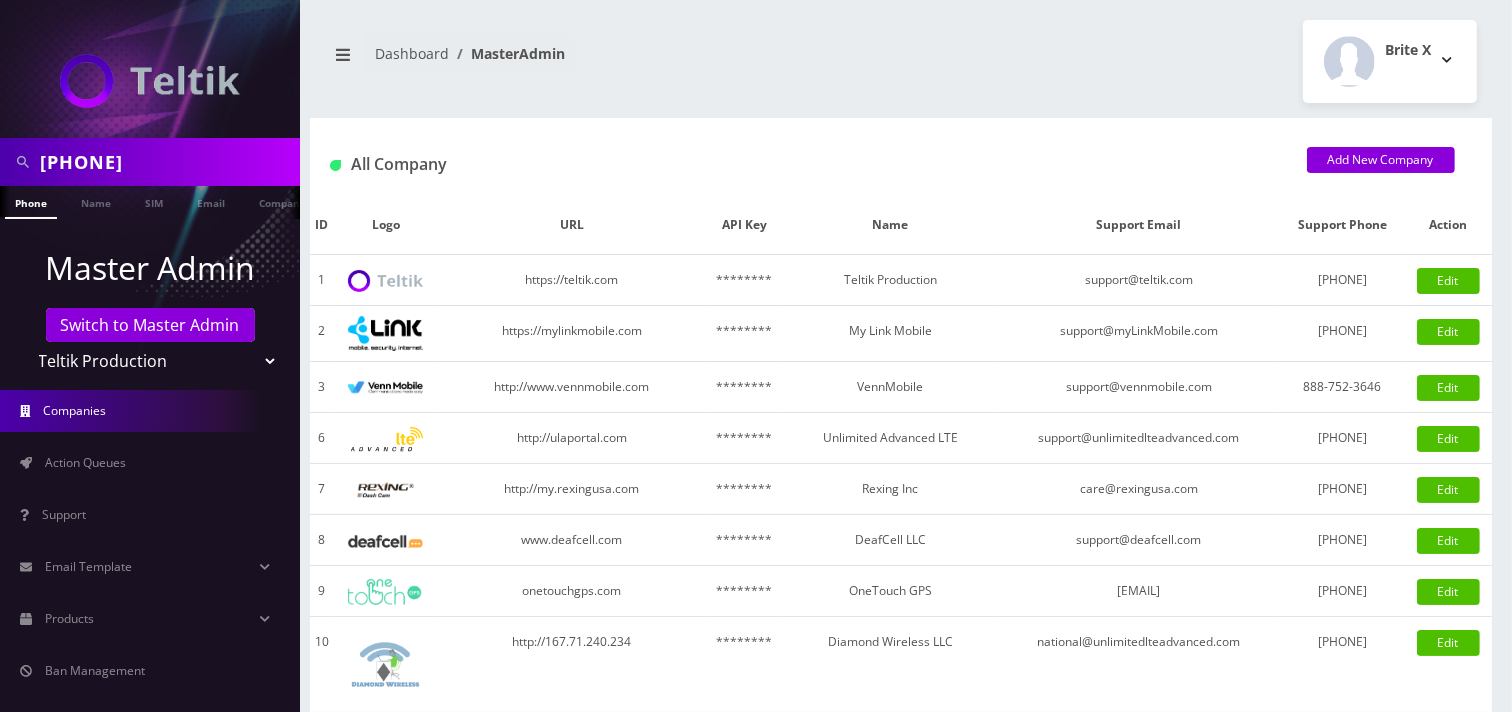 click on "[PHONE]" at bounding box center (167, 162) 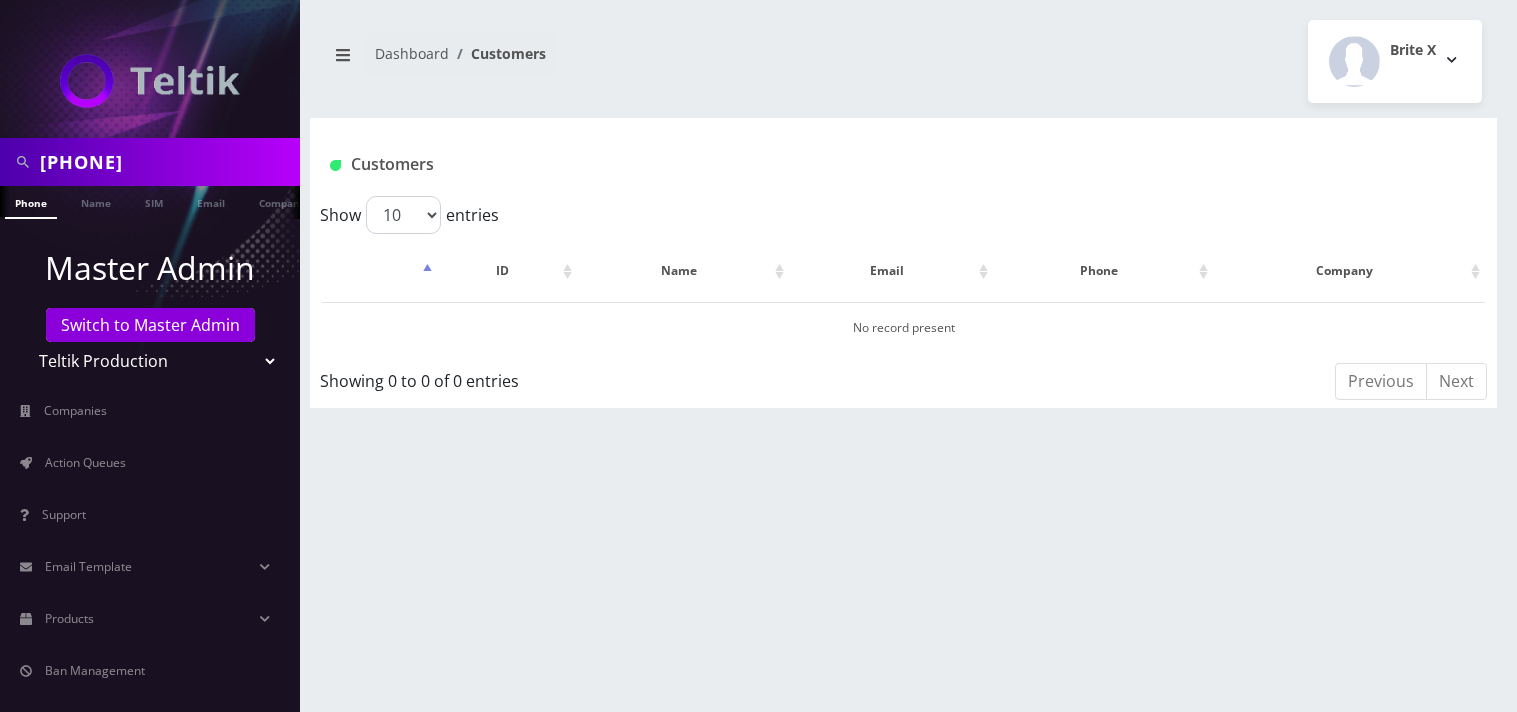 scroll, scrollTop: 0, scrollLeft: 0, axis: both 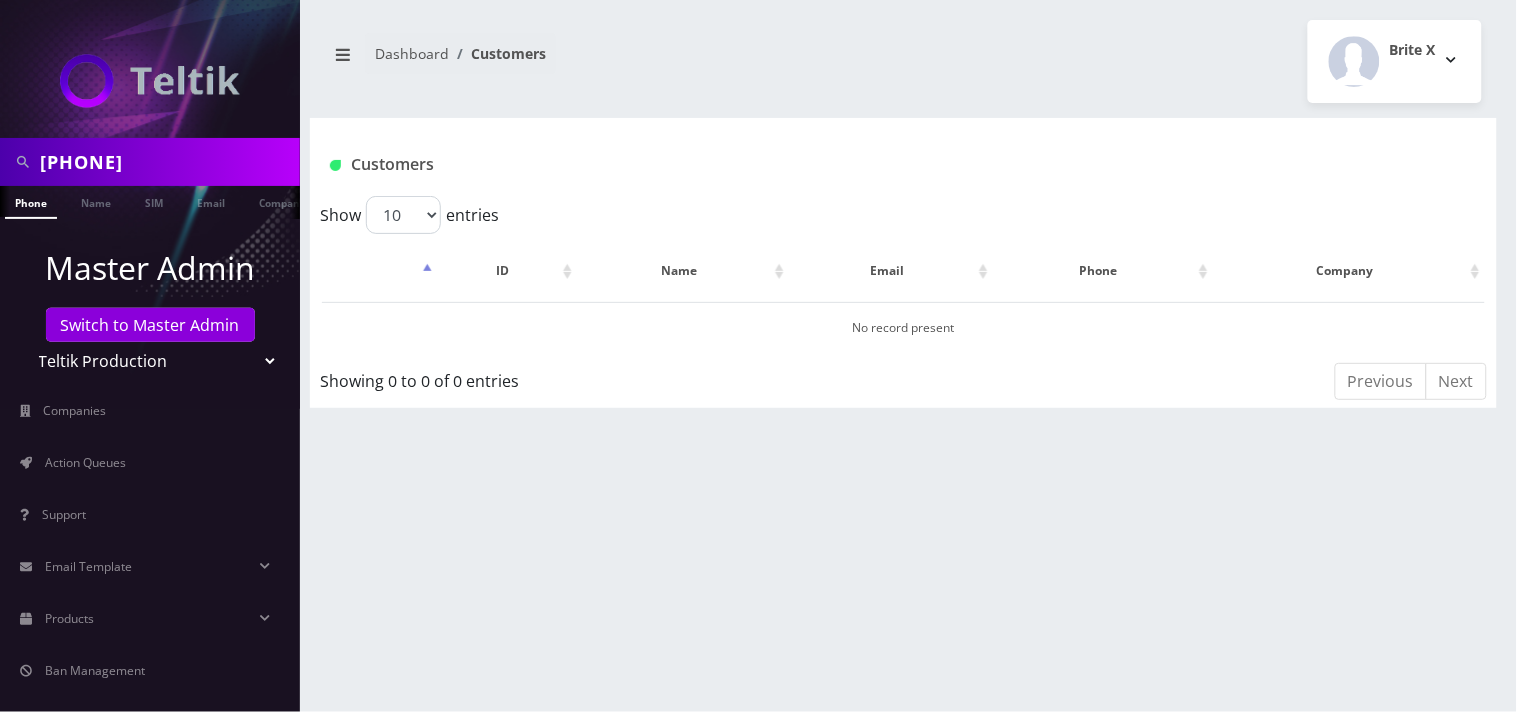 click on "Teltik Production
My Link Mobile
VennMobile
Unlimited Advanced LTE
Rexing Inc
DeafCell LLC
OneTouch GPS
Diamond Wireless LLC
All Choice Connect
Amcest Corp
IoT
Shluchim Assist
ConnectED Mobile
Innovative Communications
Home Away Secure
SIM Call Connecten Internet Rauch" at bounding box center (150, 361) 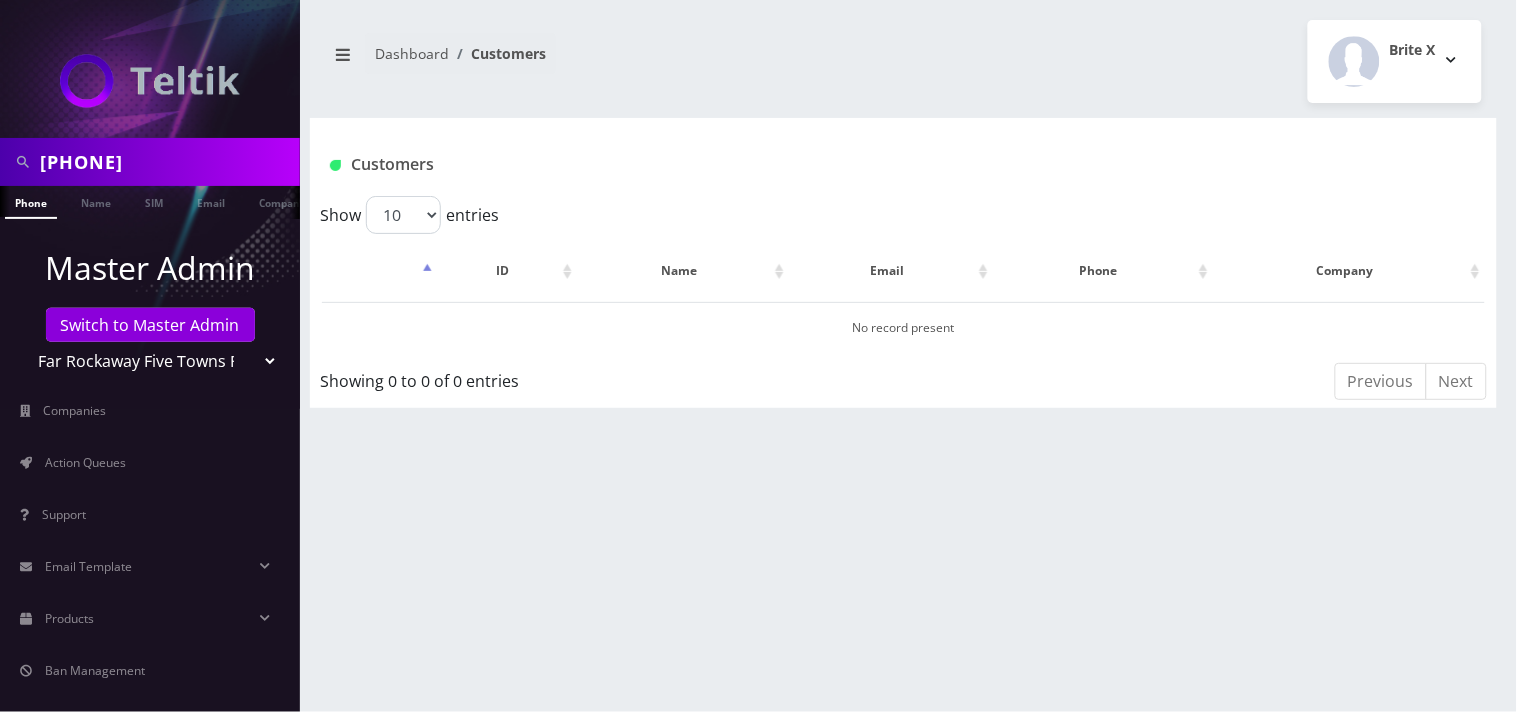 click on "Teltik Production
My Link Mobile
VennMobile
Unlimited Advanced LTE
Rexing Inc
DeafCell LLC
OneTouch GPS
Diamond Wireless LLC
All Choice Connect
Amcest Corp
IoT
Shluchim Assist
ConnectED Mobile
Innovative Communications
Home Away Secure
SIM Call Connecten Internet Rauch" at bounding box center [150, 361] 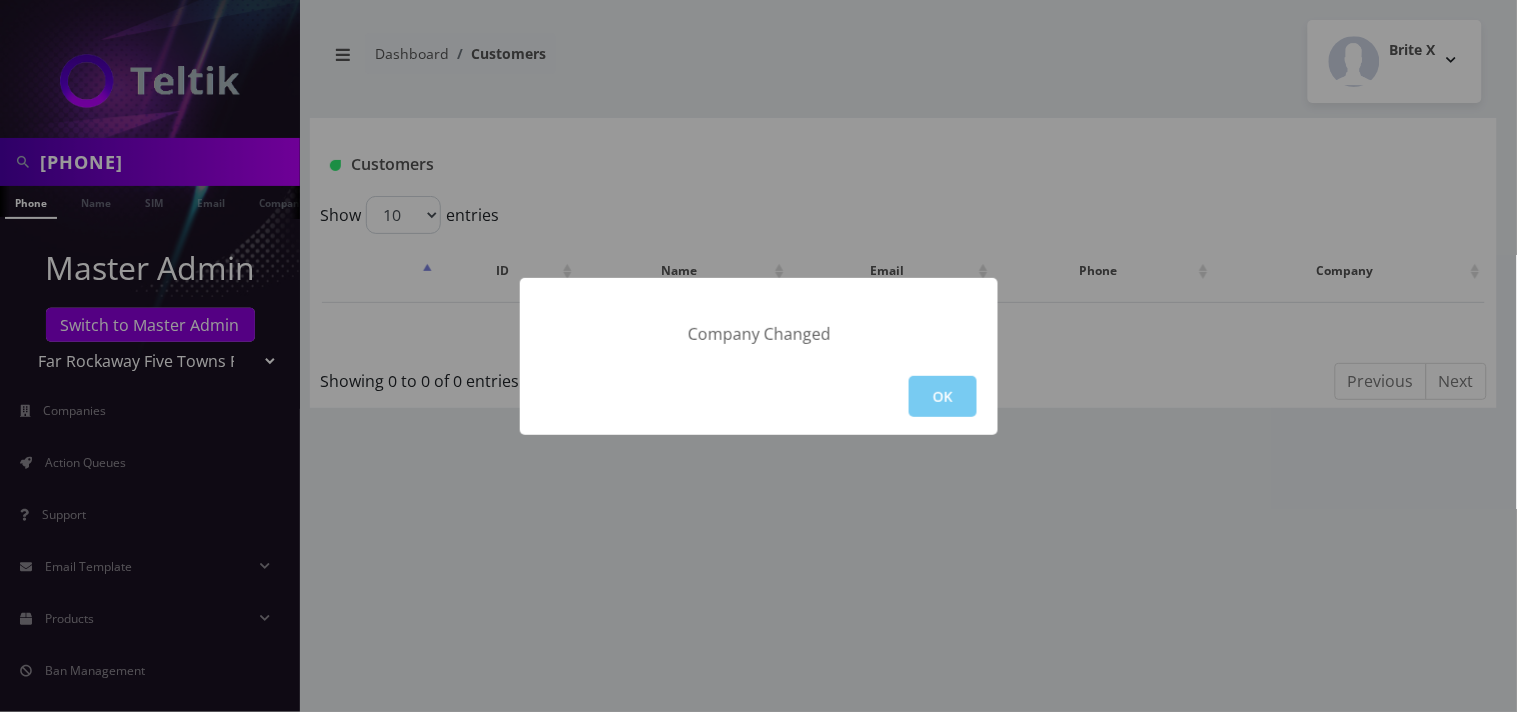 click on "OK" at bounding box center [943, 396] 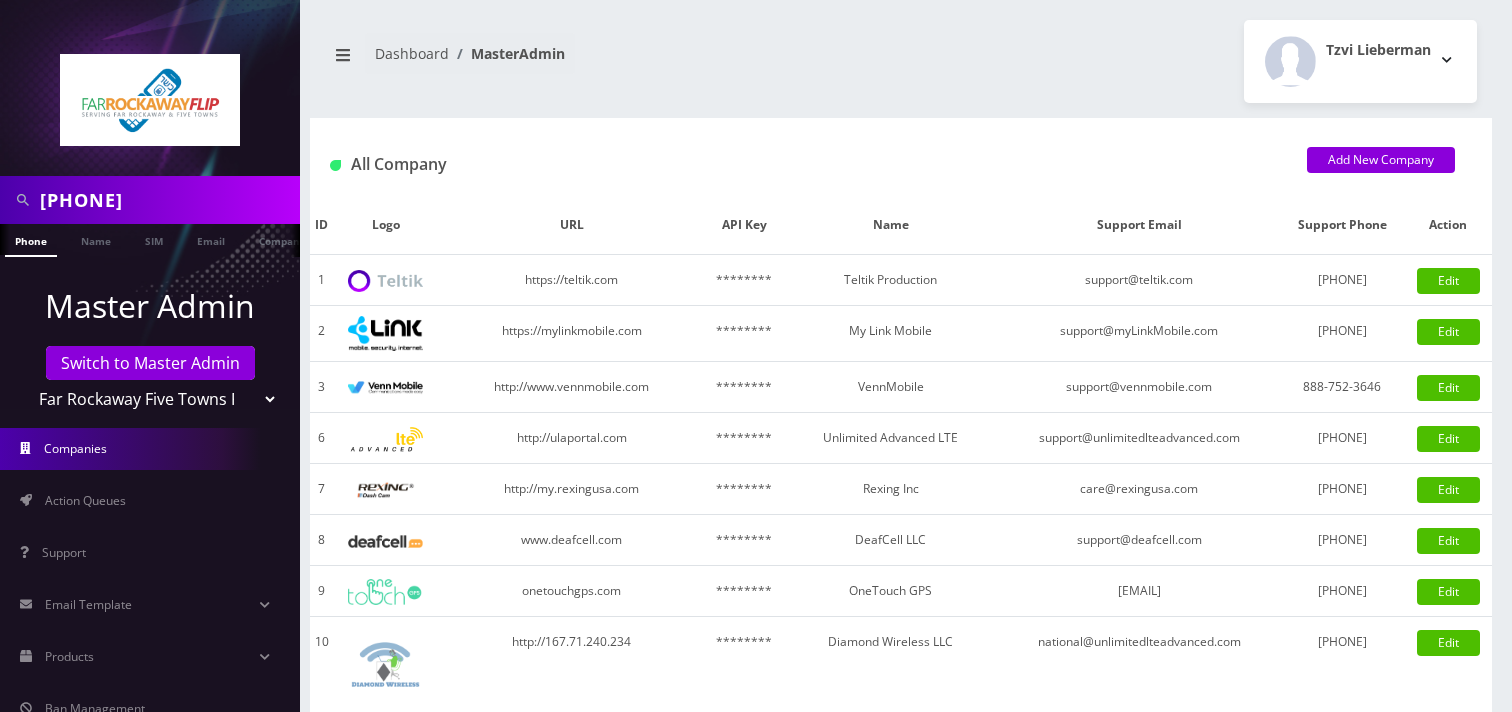 scroll, scrollTop: 0, scrollLeft: 0, axis: both 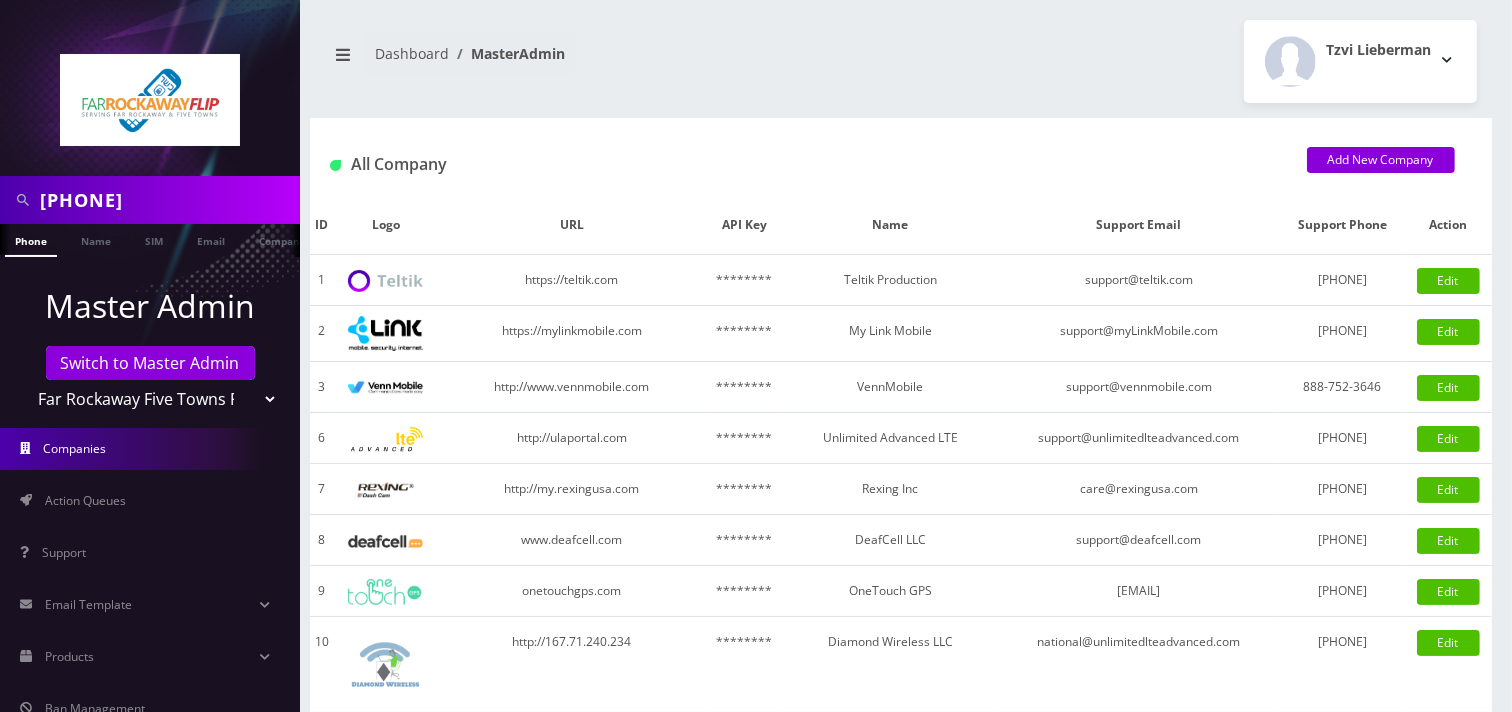 click on "[PHONE]" at bounding box center [167, 200] 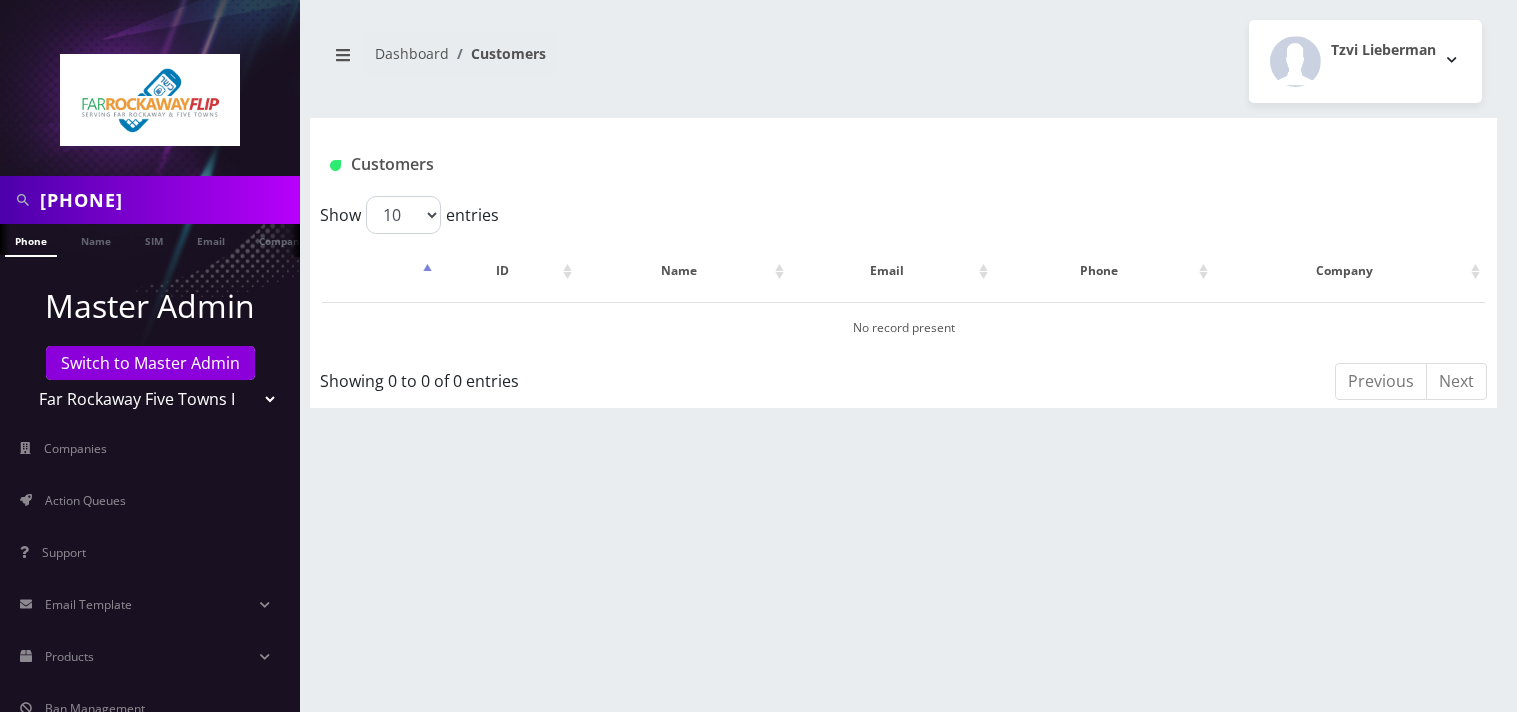 scroll, scrollTop: 0, scrollLeft: 0, axis: both 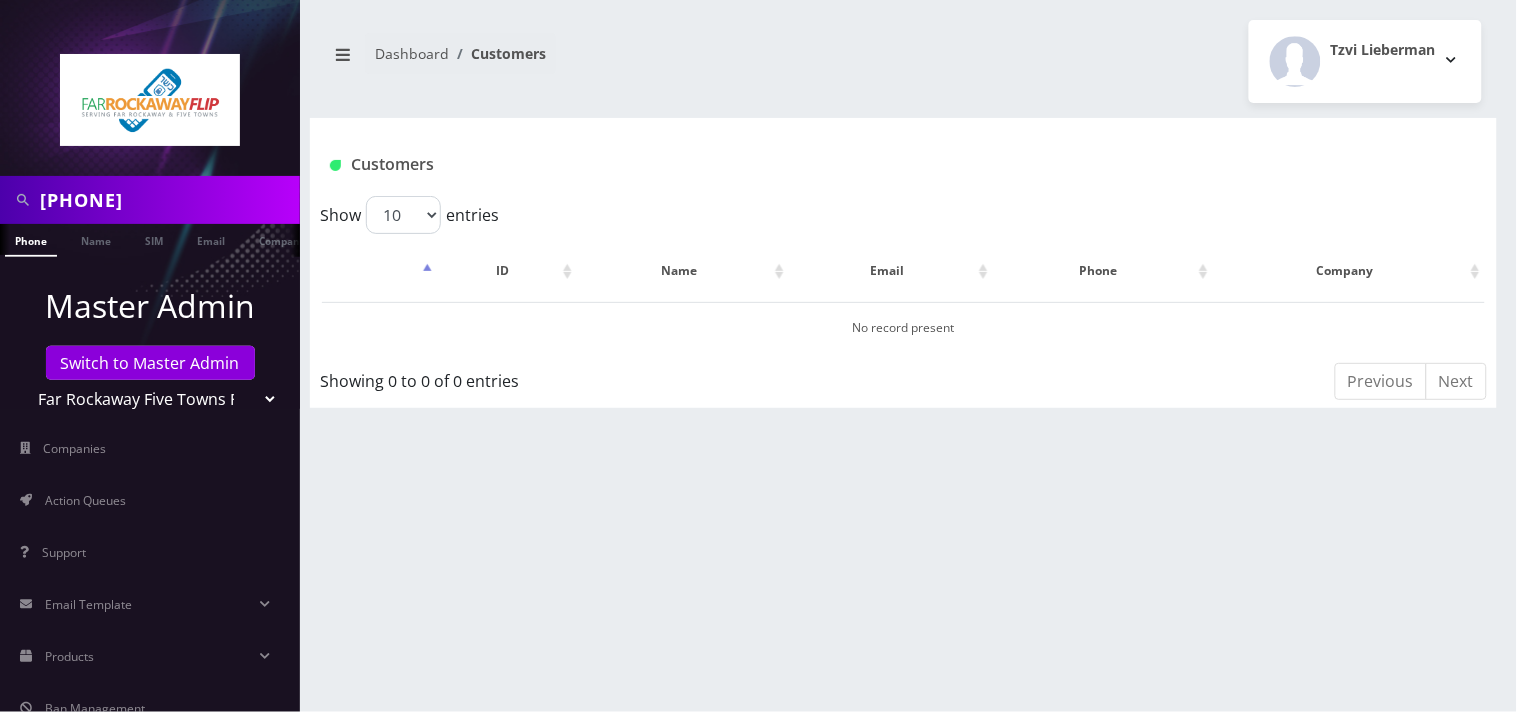 click on "Teltik Production
My Link Mobile
VennMobile
Unlimited Advanced LTE
Rexing Inc
DeafCell LLC
OneTouch GPS
Diamond Wireless LLC
All Choice Connect
Amcest Corp
IoT
Shluchim Assist
ConnectED Mobile
Innovative Communications
Home Away Secure
SIM Call Connecten Internet Rauch" at bounding box center (150, 399) 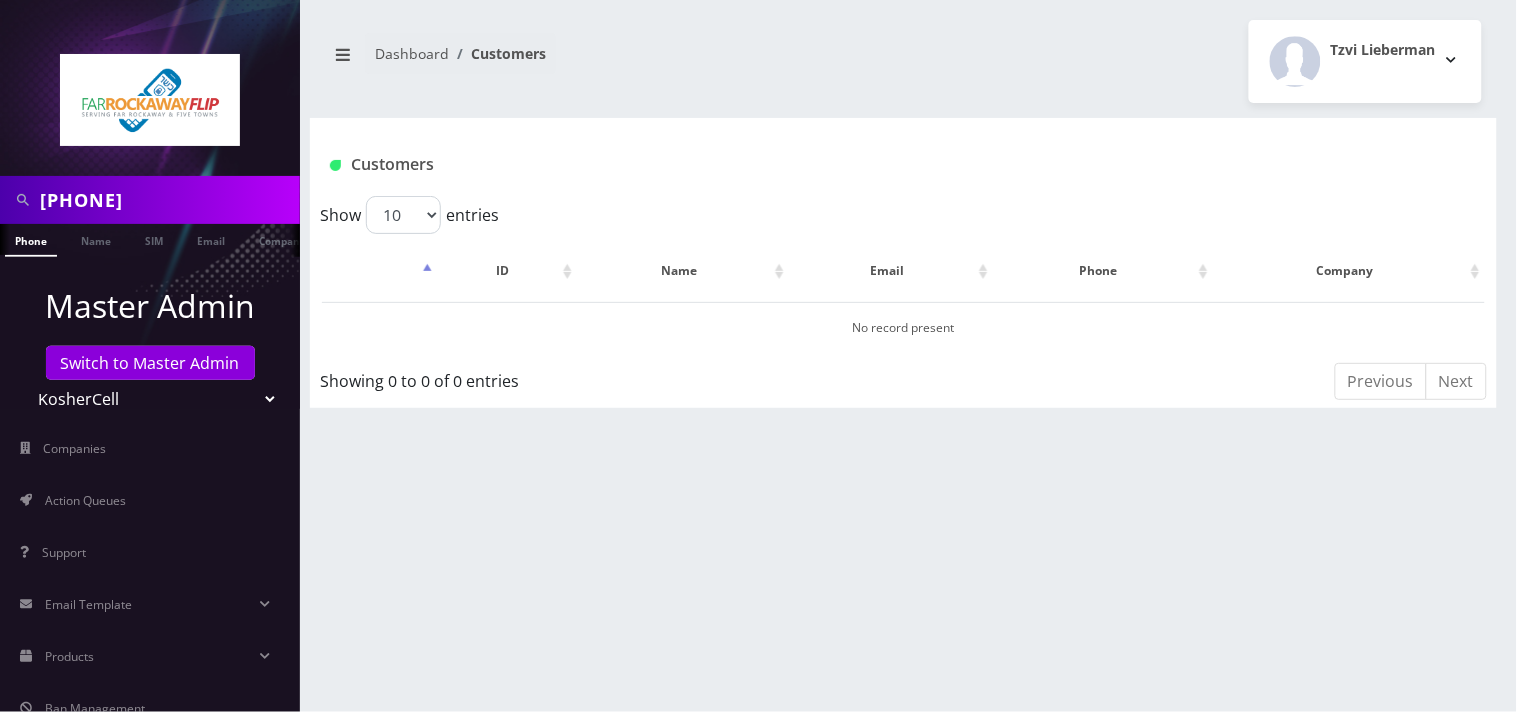 click on "Teltik Production
My Link Mobile
VennMobile
Unlimited Advanced LTE
Rexing Inc
DeafCell LLC
OneTouch GPS
Diamond Wireless LLC
All Choice Connect
Amcest Corp
IoT
Shluchim Assist
ConnectED Mobile
Innovative Communications
Home Away Secure
SIM Call Connecten Internet Rauch" at bounding box center [150, 399] 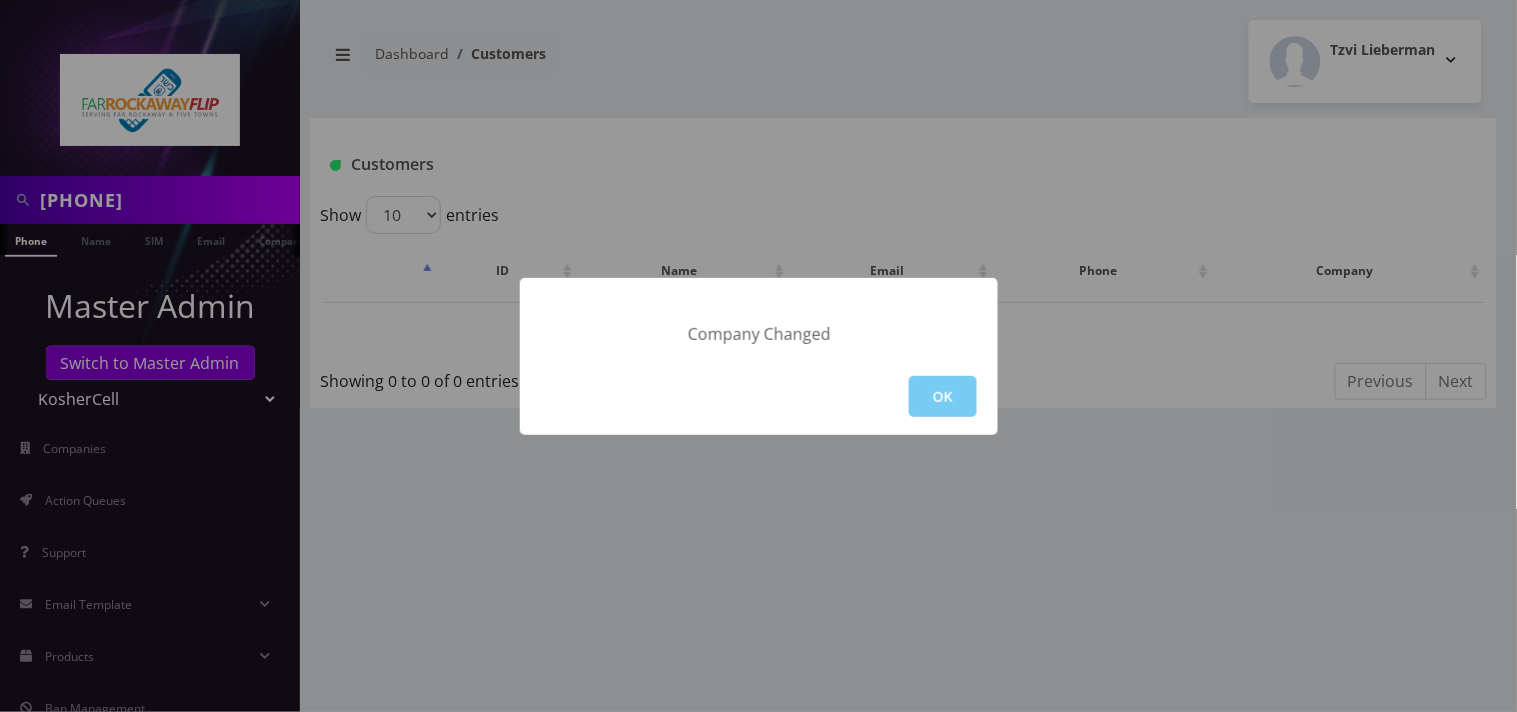 click on "OK" at bounding box center (943, 396) 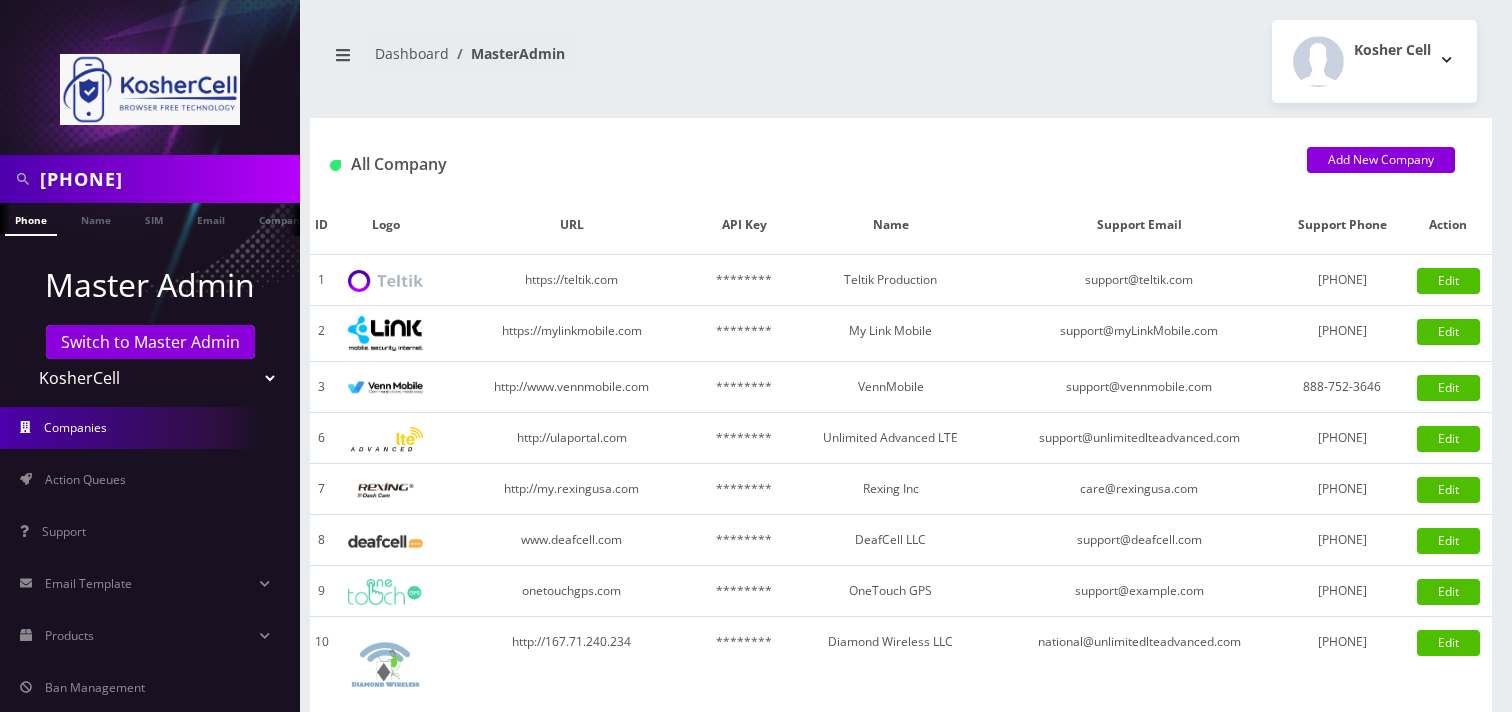 scroll, scrollTop: 0, scrollLeft: 0, axis: both 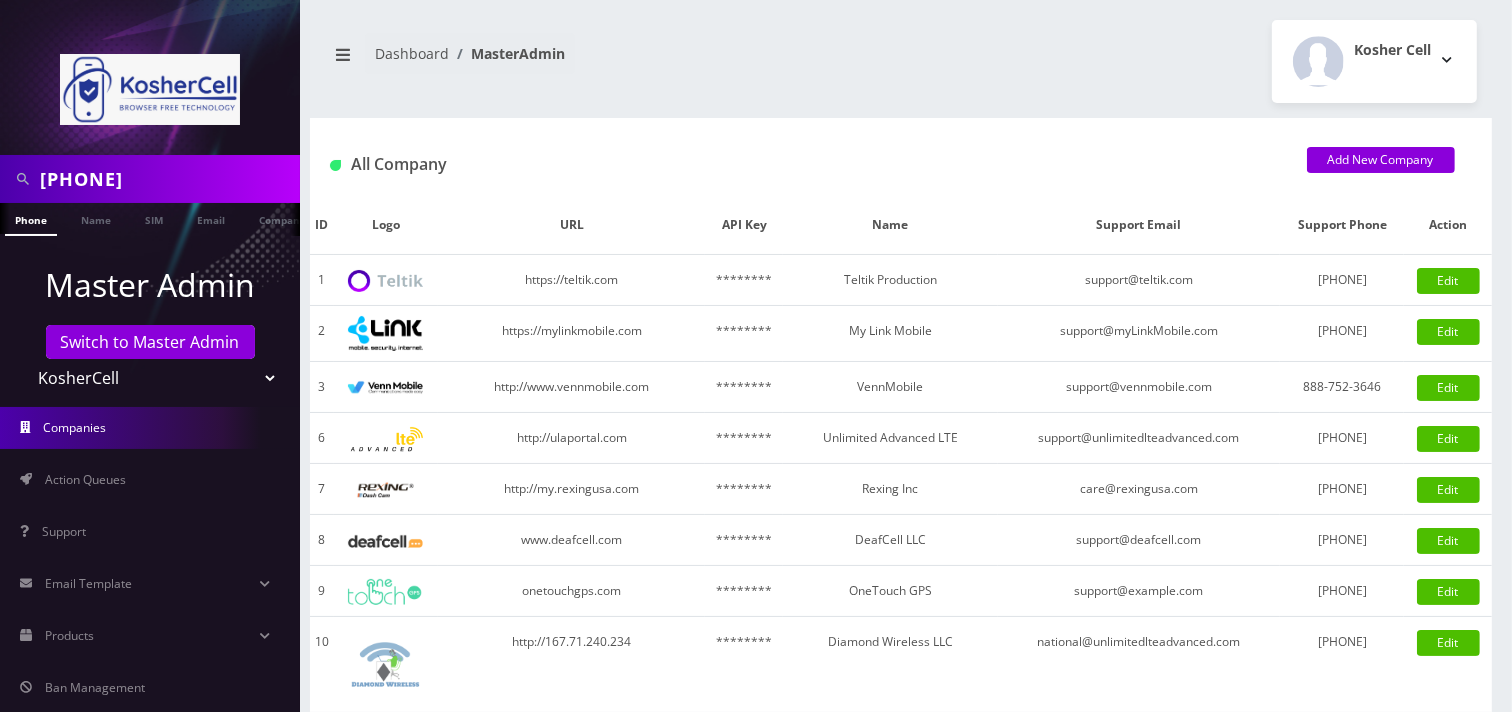 click on "[PHONE]" at bounding box center [167, 179] 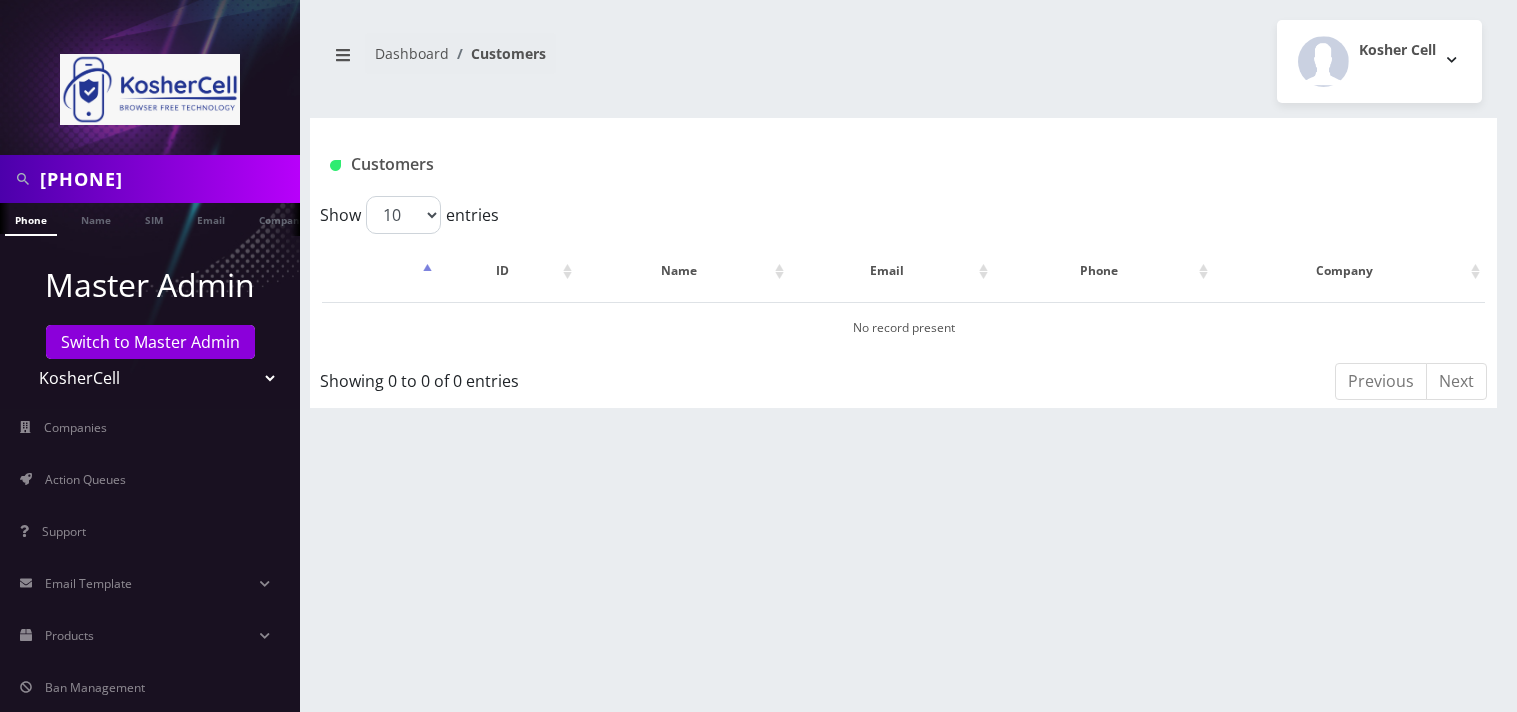 scroll, scrollTop: 0, scrollLeft: 0, axis: both 